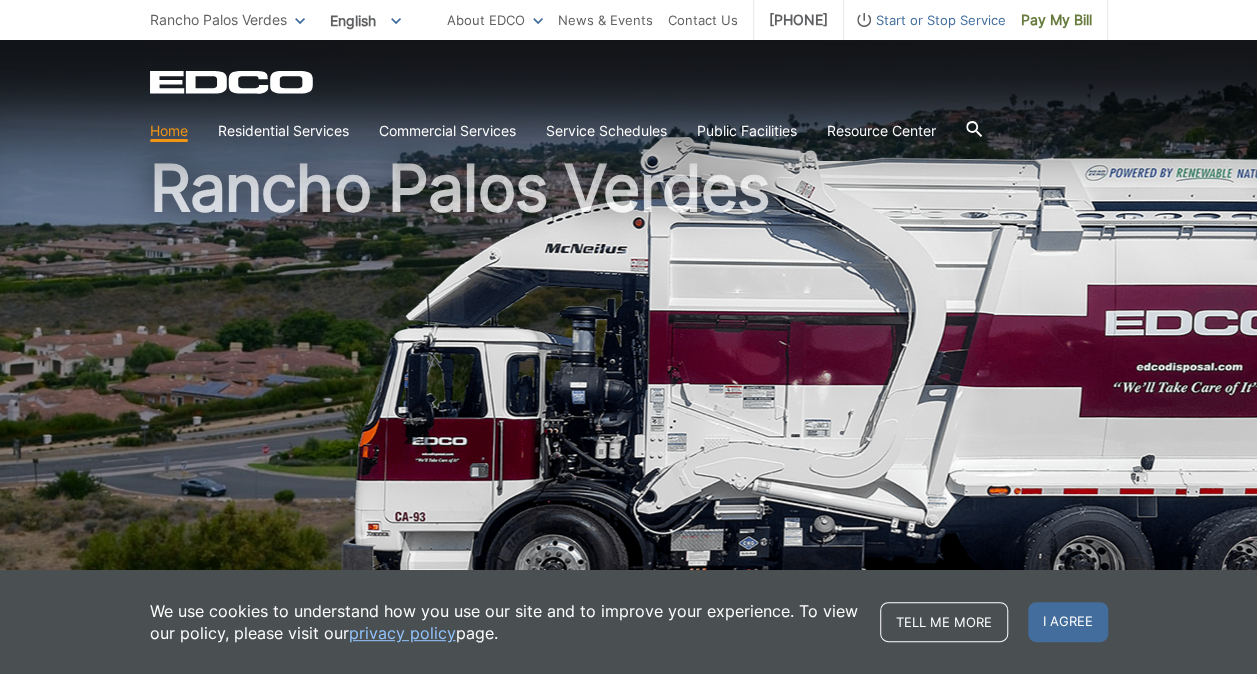 scroll, scrollTop: 55, scrollLeft: 0, axis: vertical 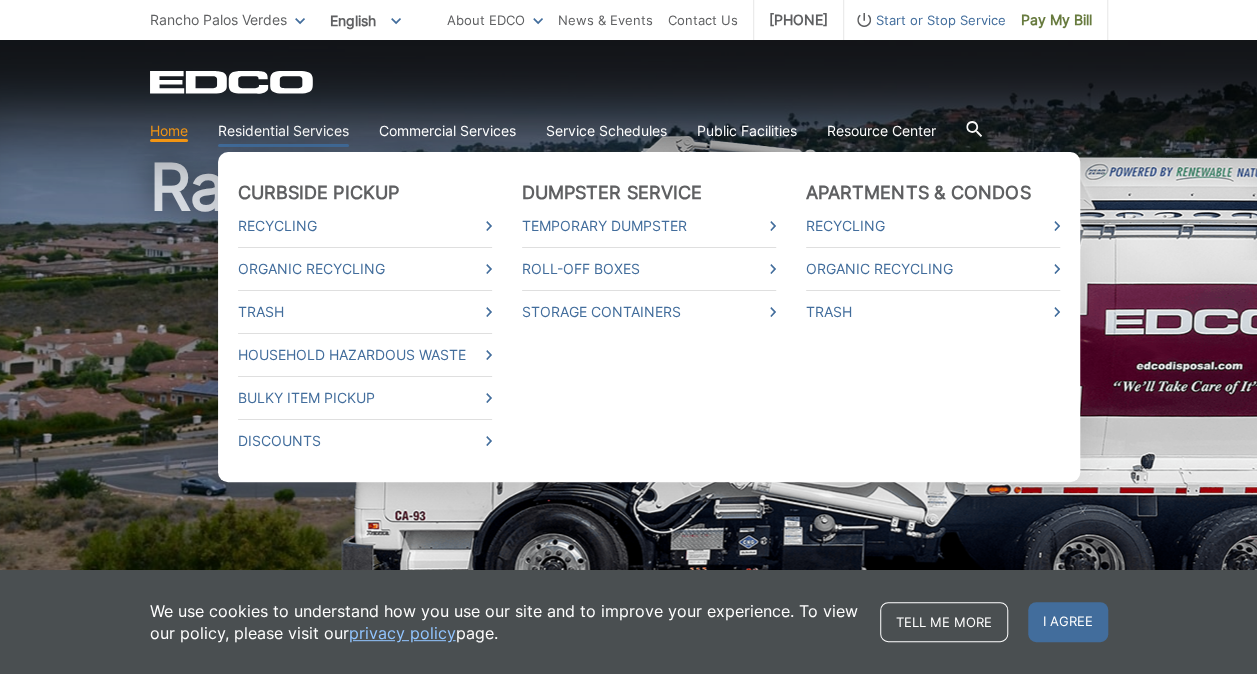 click on "Residential Services" at bounding box center [283, 131] 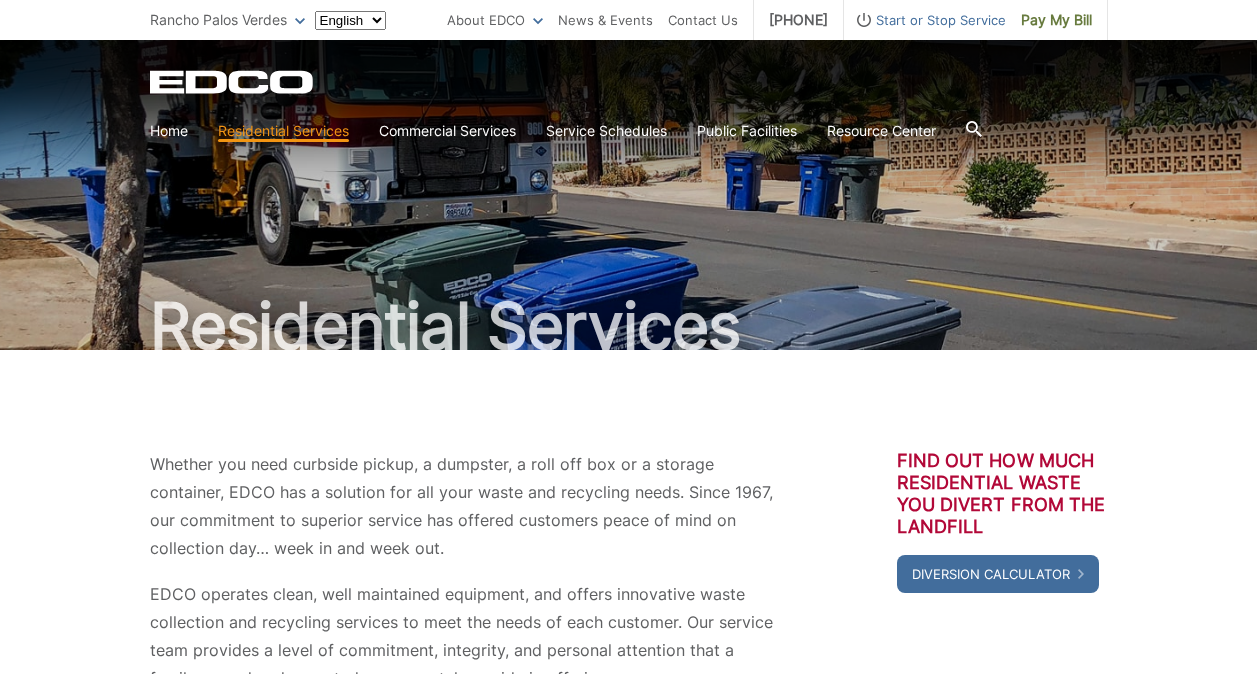 scroll, scrollTop: 0, scrollLeft: 0, axis: both 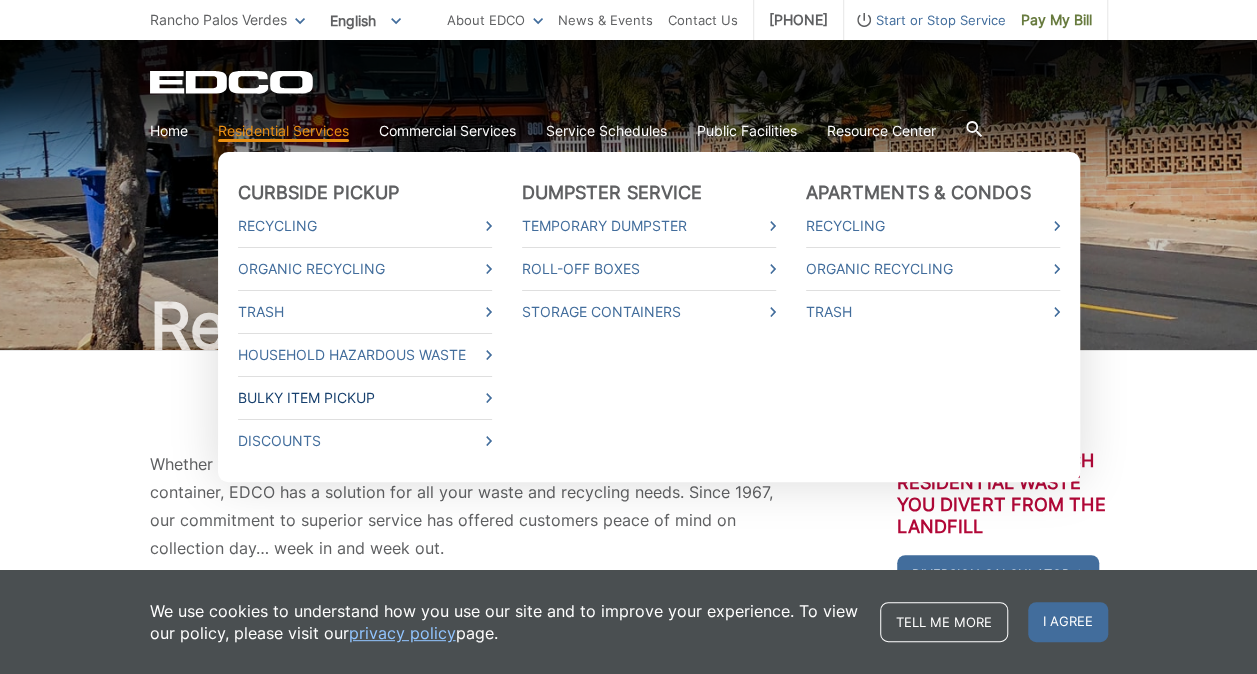 click on "Bulky Item Pickup" at bounding box center (365, 398) 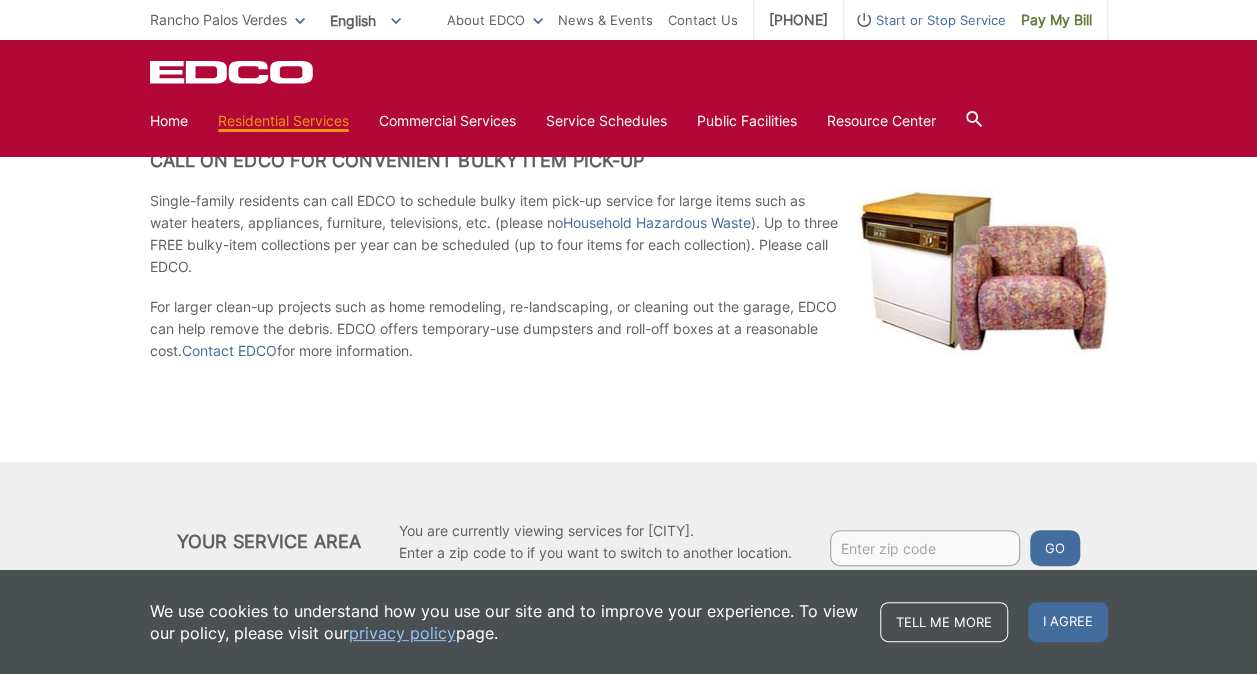 scroll, scrollTop: 362, scrollLeft: 0, axis: vertical 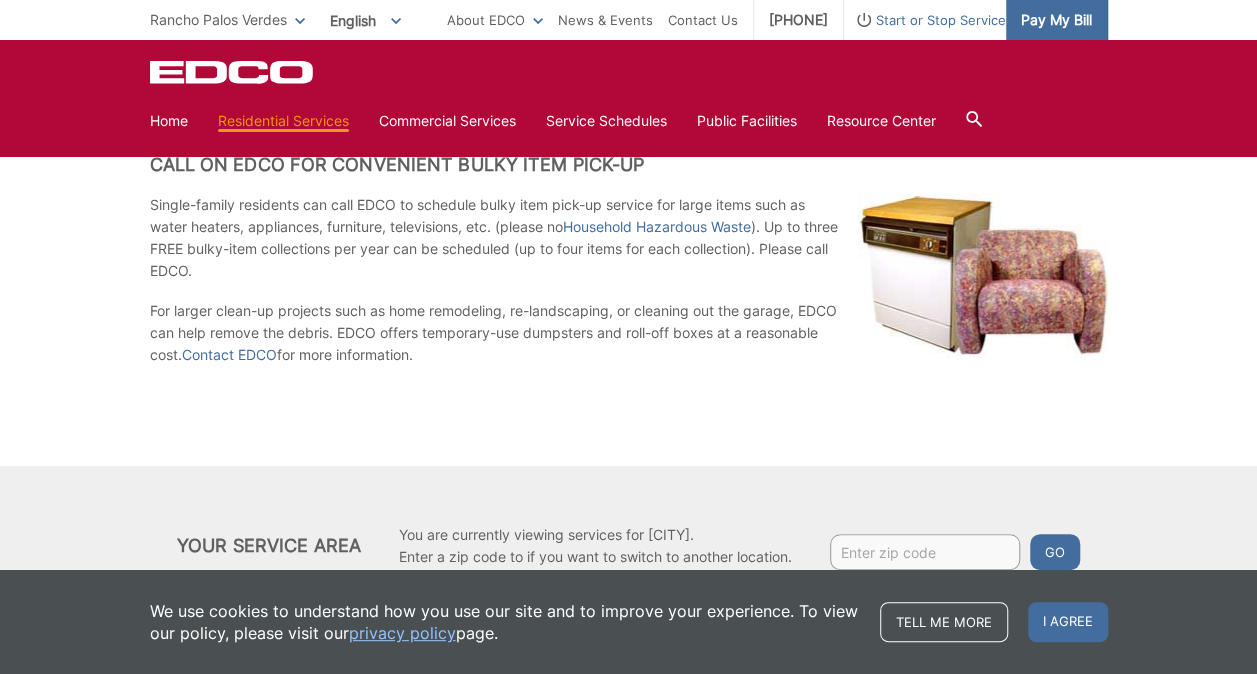 click on "Pay My Bill" at bounding box center (1056, 20) 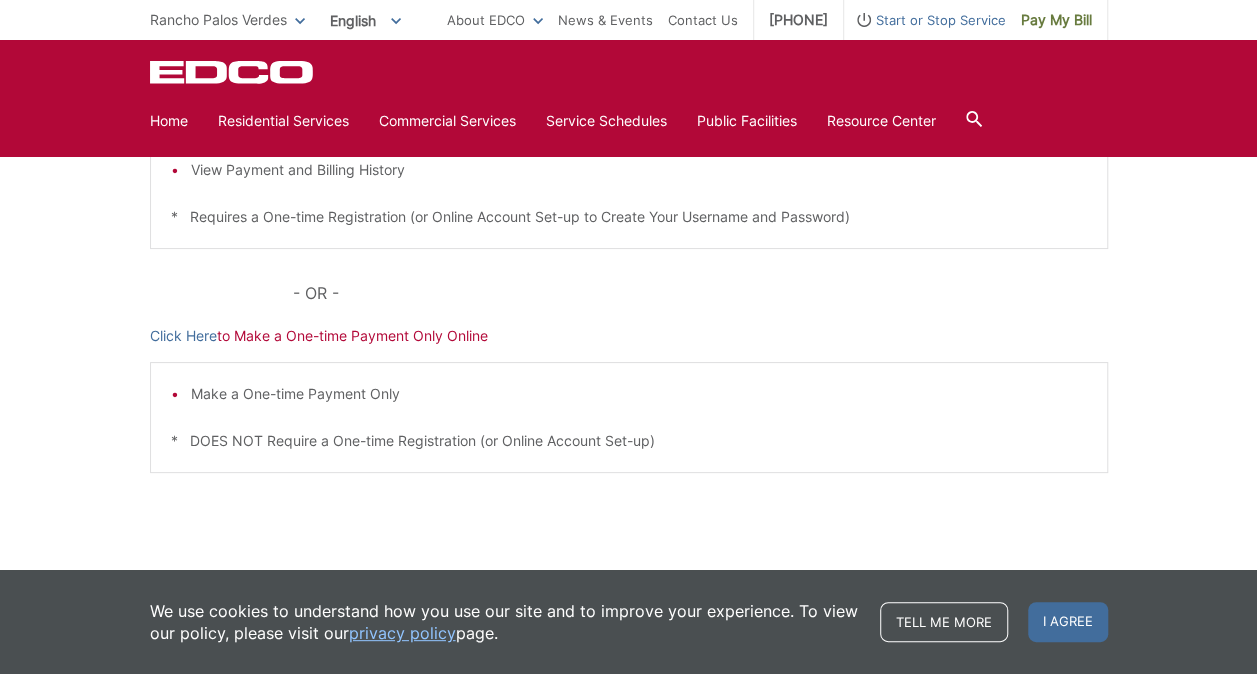 scroll, scrollTop: 582, scrollLeft: 0, axis: vertical 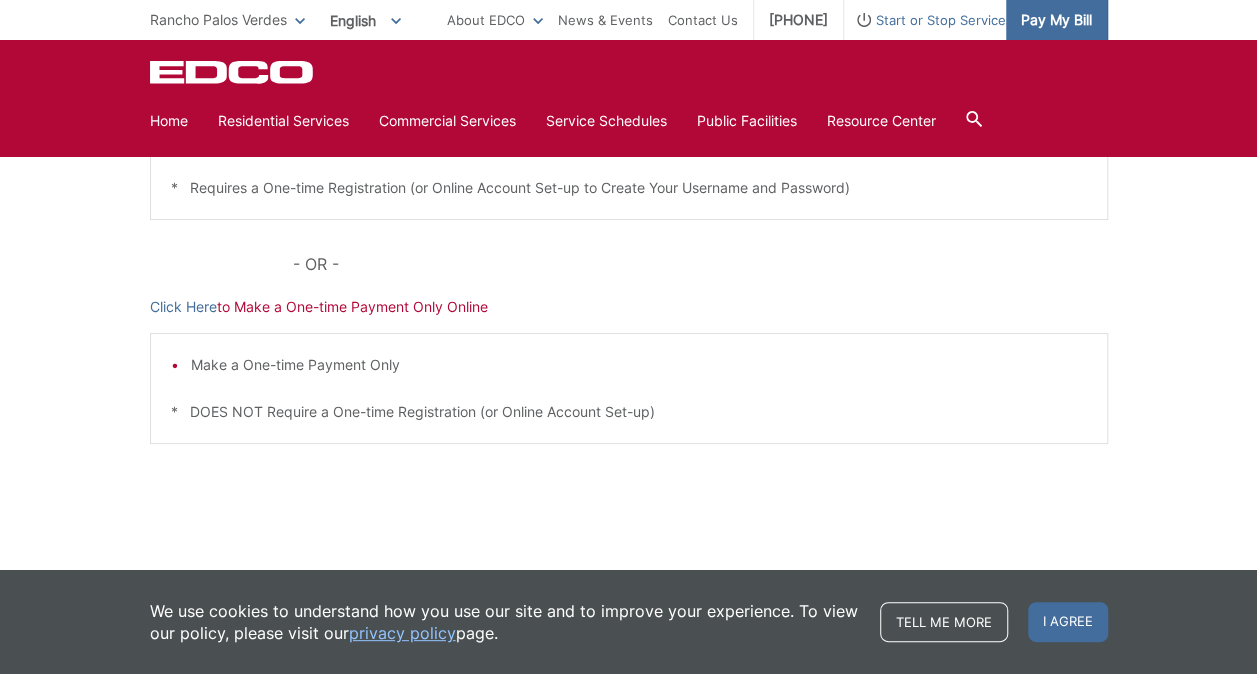 click on "Pay My Bill" at bounding box center [1056, 20] 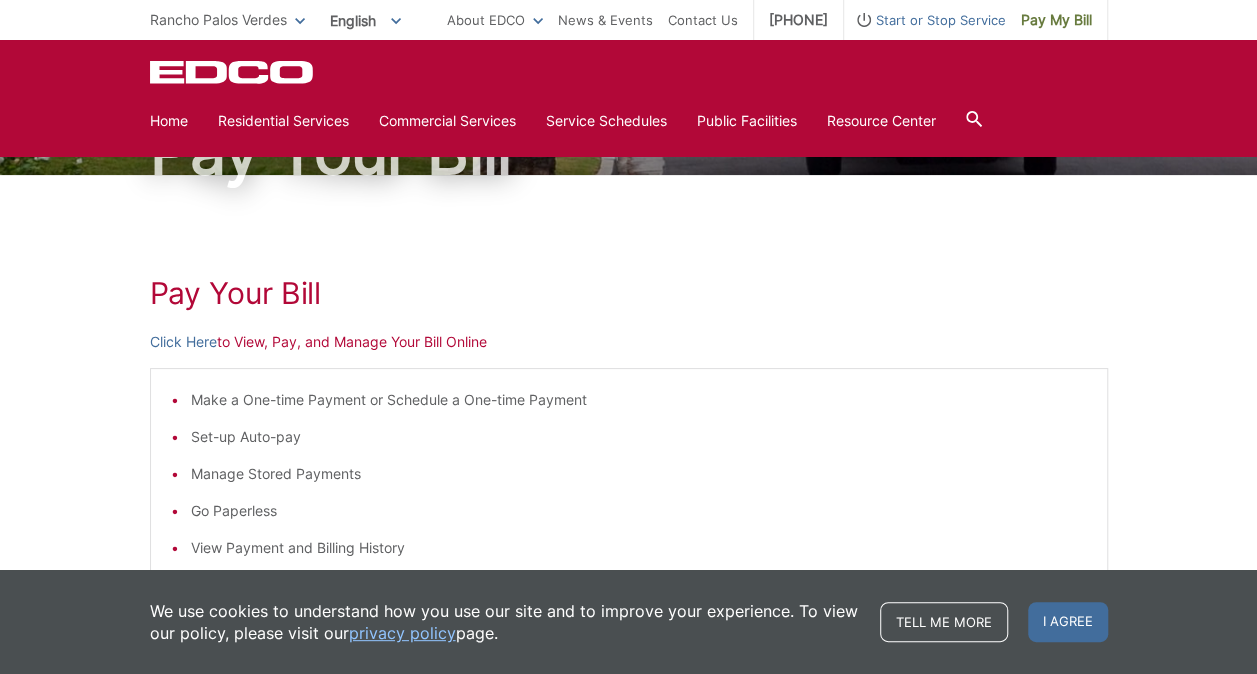 scroll, scrollTop: 173, scrollLeft: 0, axis: vertical 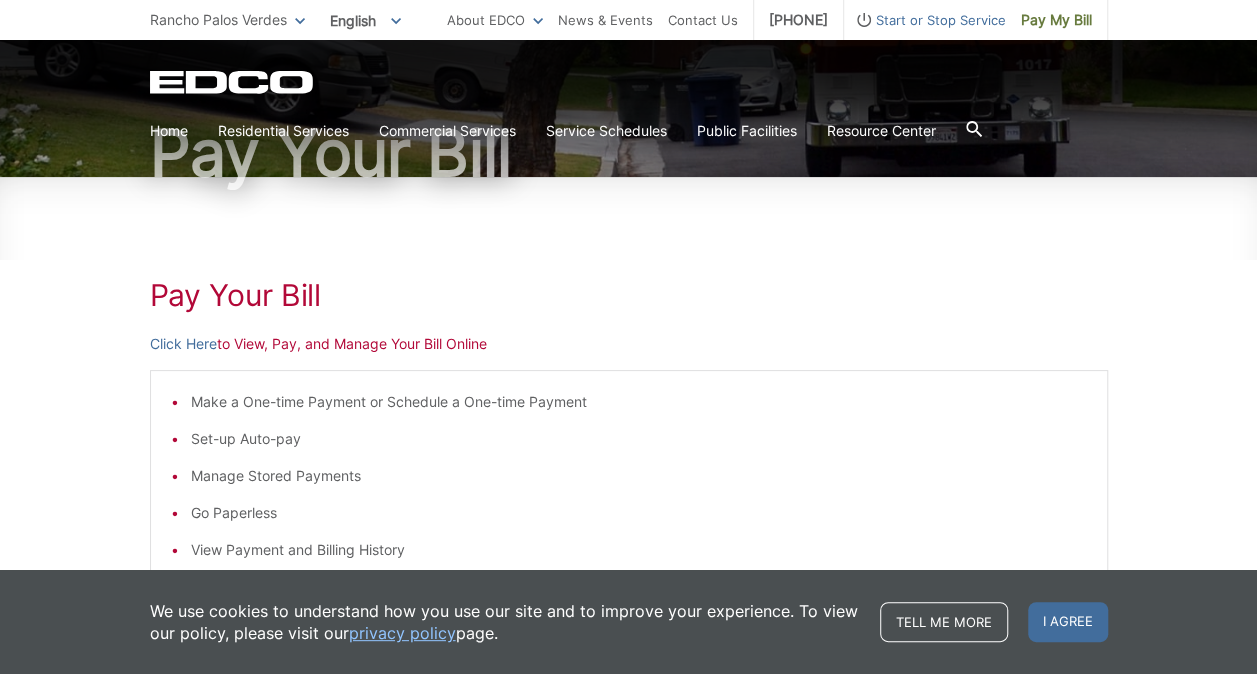 click on "Click Here  to View, Pay, and Manage Your Bill Online" at bounding box center (629, 344) 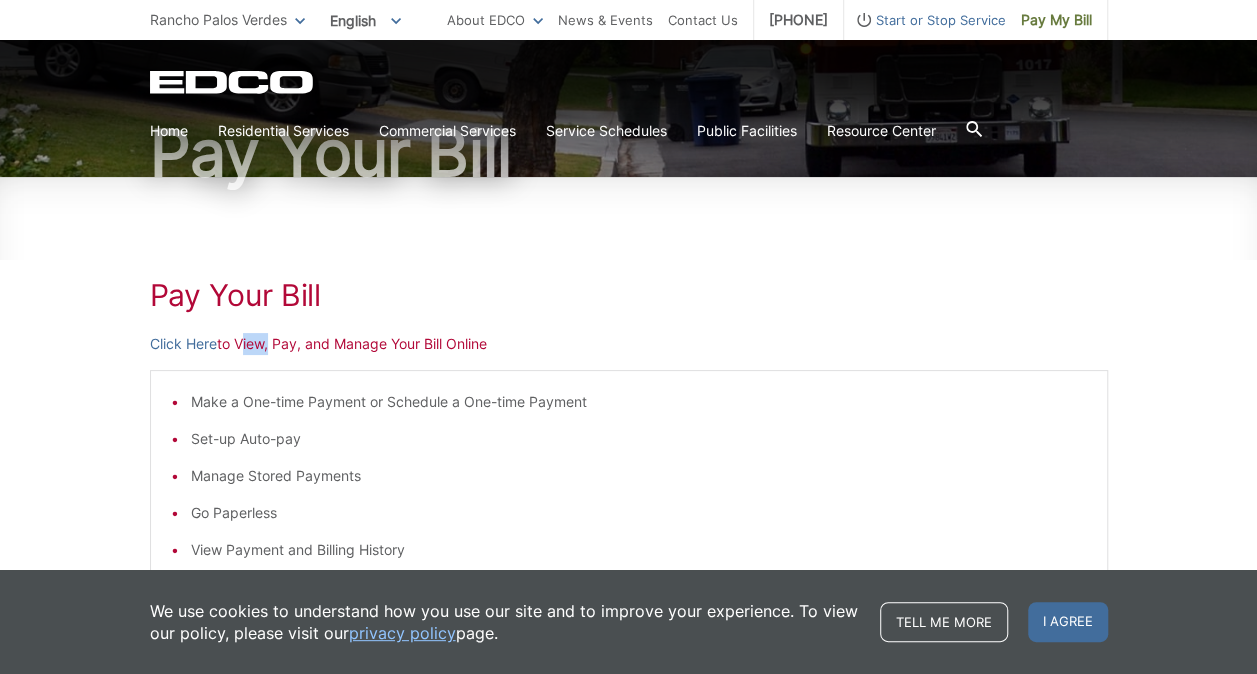 click on "Click Here  to View, Pay, and Manage Your Bill Online" at bounding box center [629, 344] 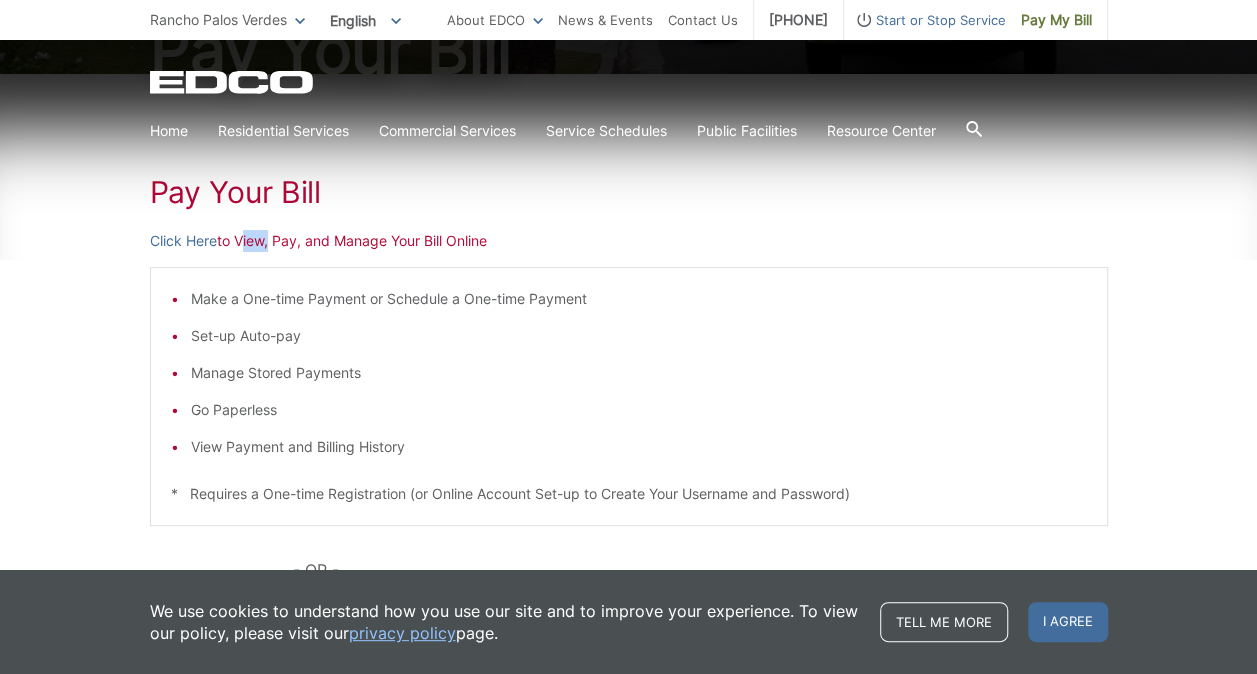 scroll, scrollTop: 278, scrollLeft: 0, axis: vertical 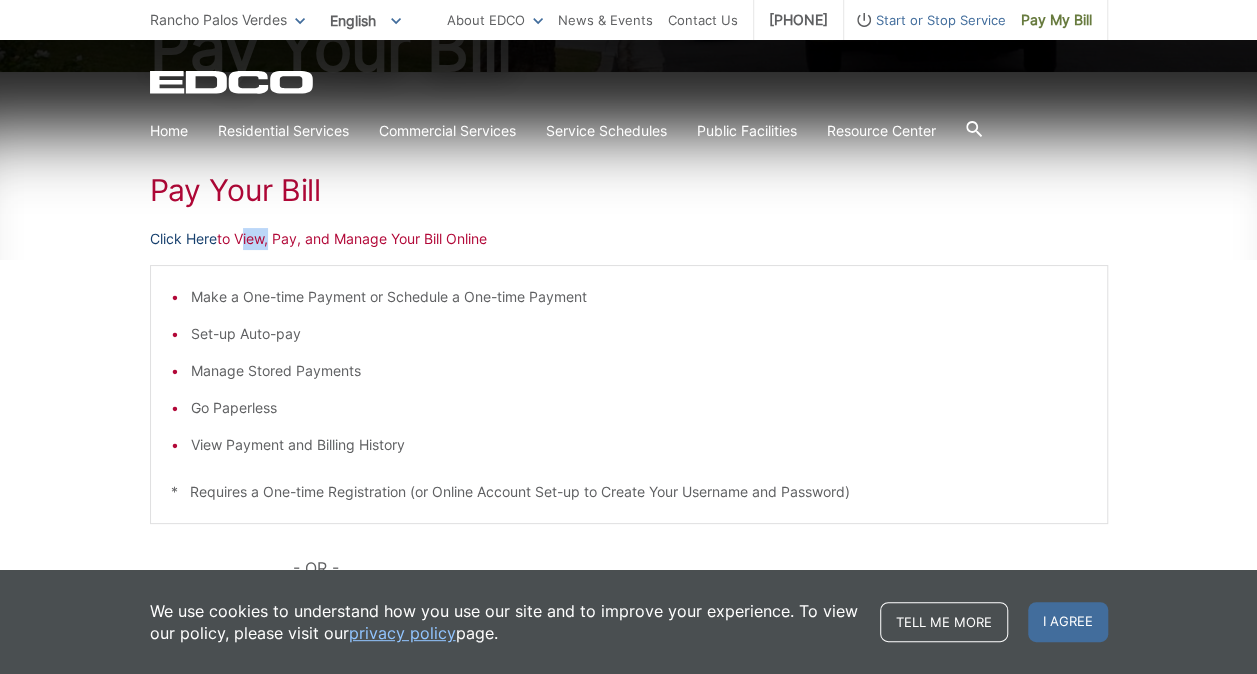 click on "Click Here" at bounding box center (183, 239) 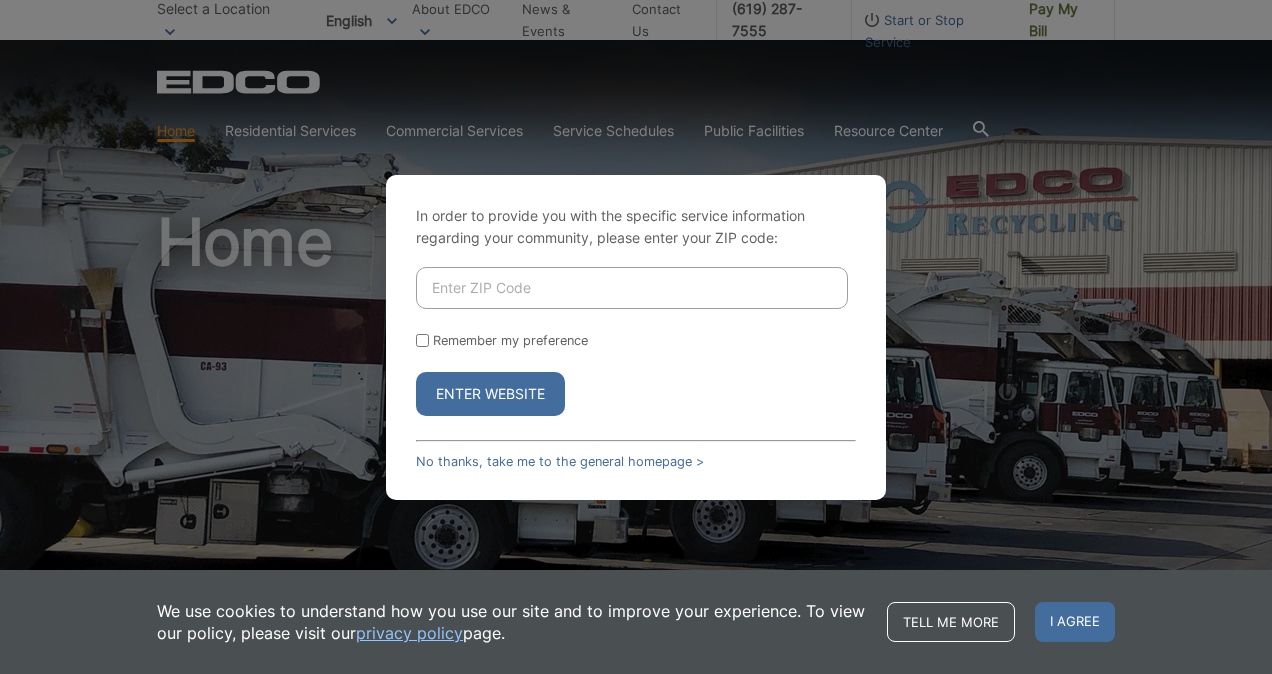 scroll, scrollTop: 0, scrollLeft: 0, axis: both 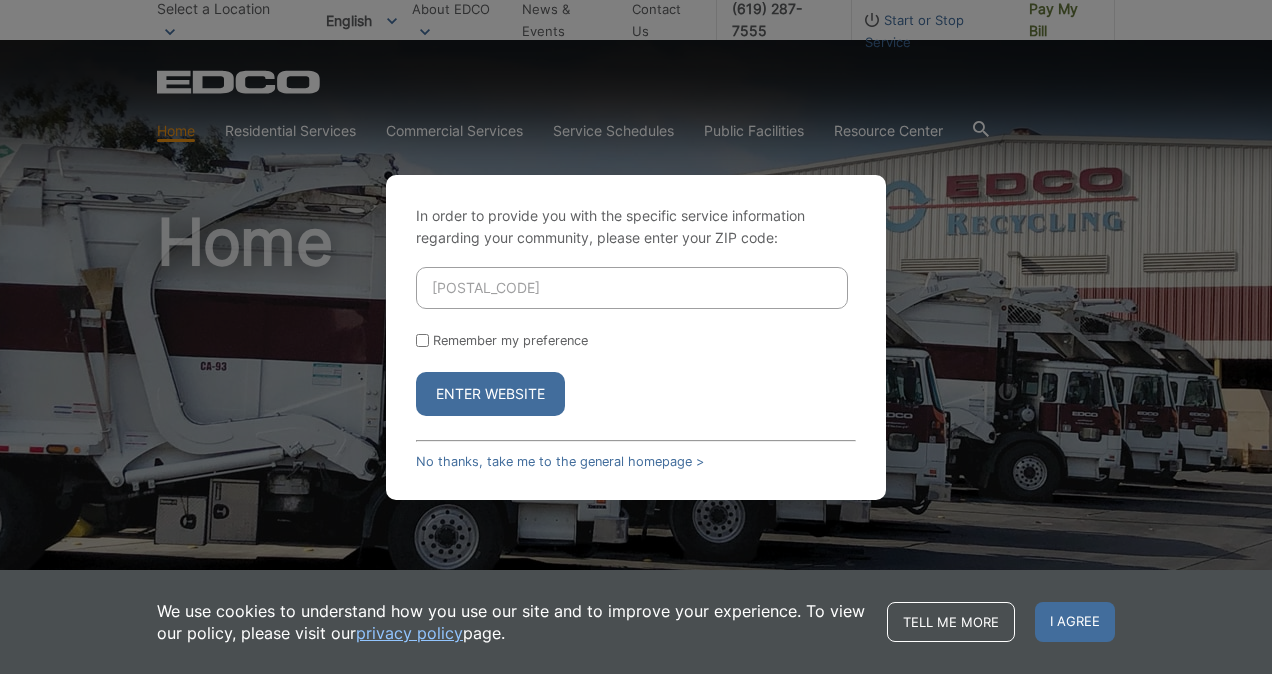 type on "90275" 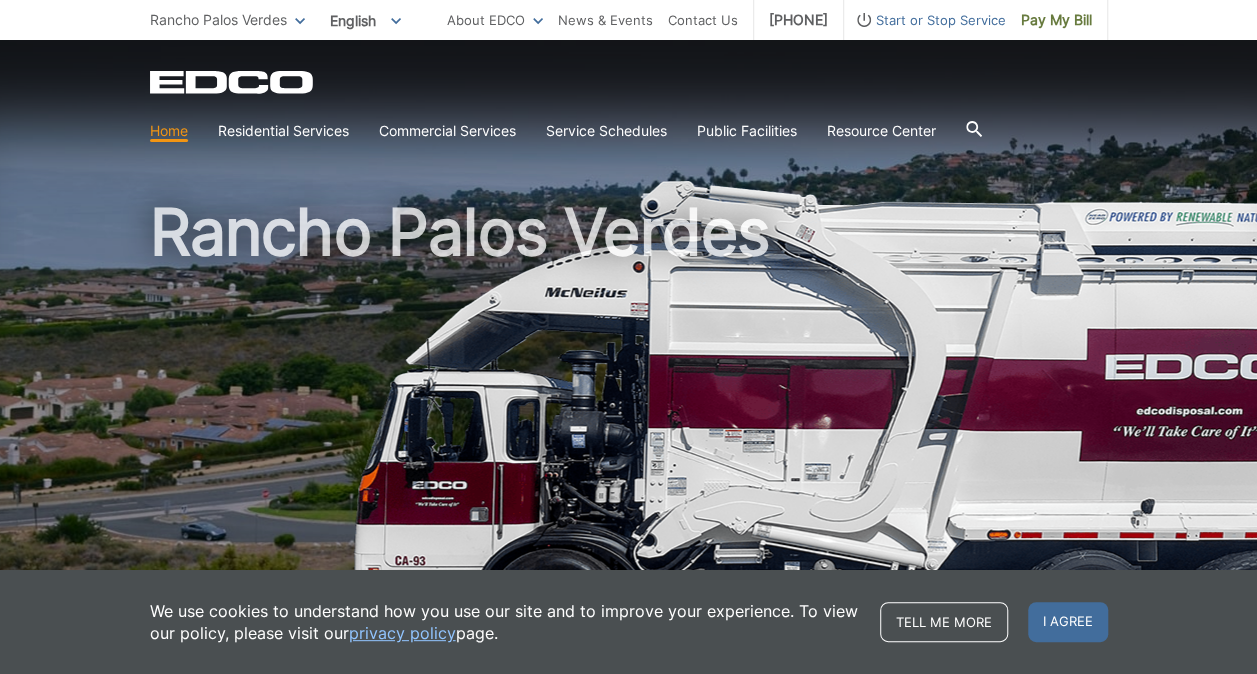 scroll, scrollTop: 0, scrollLeft: 0, axis: both 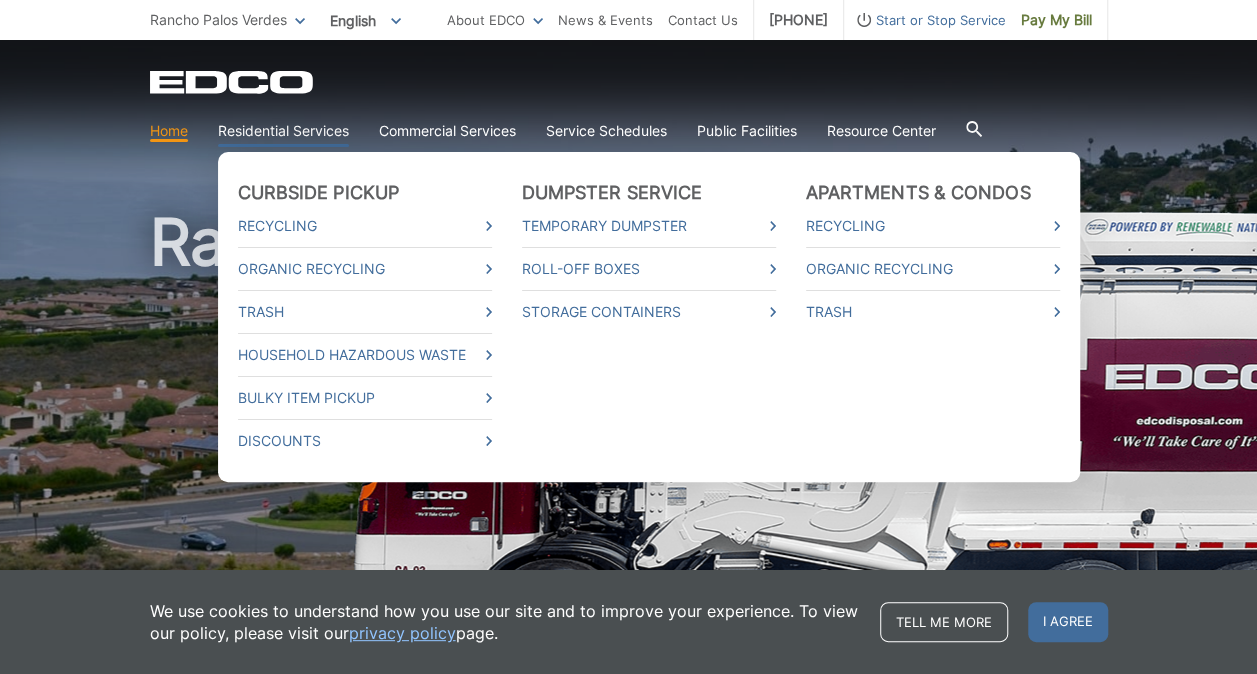 click on "Residential Services" at bounding box center (283, 131) 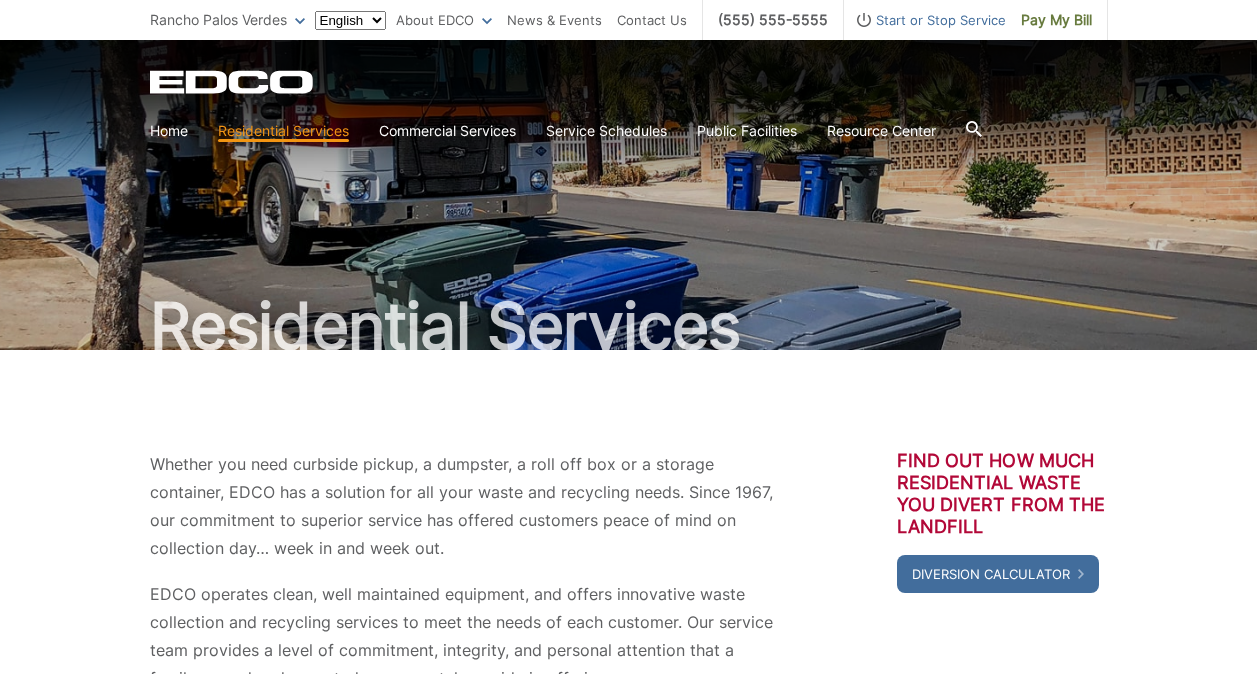 scroll, scrollTop: 0, scrollLeft: 0, axis: both 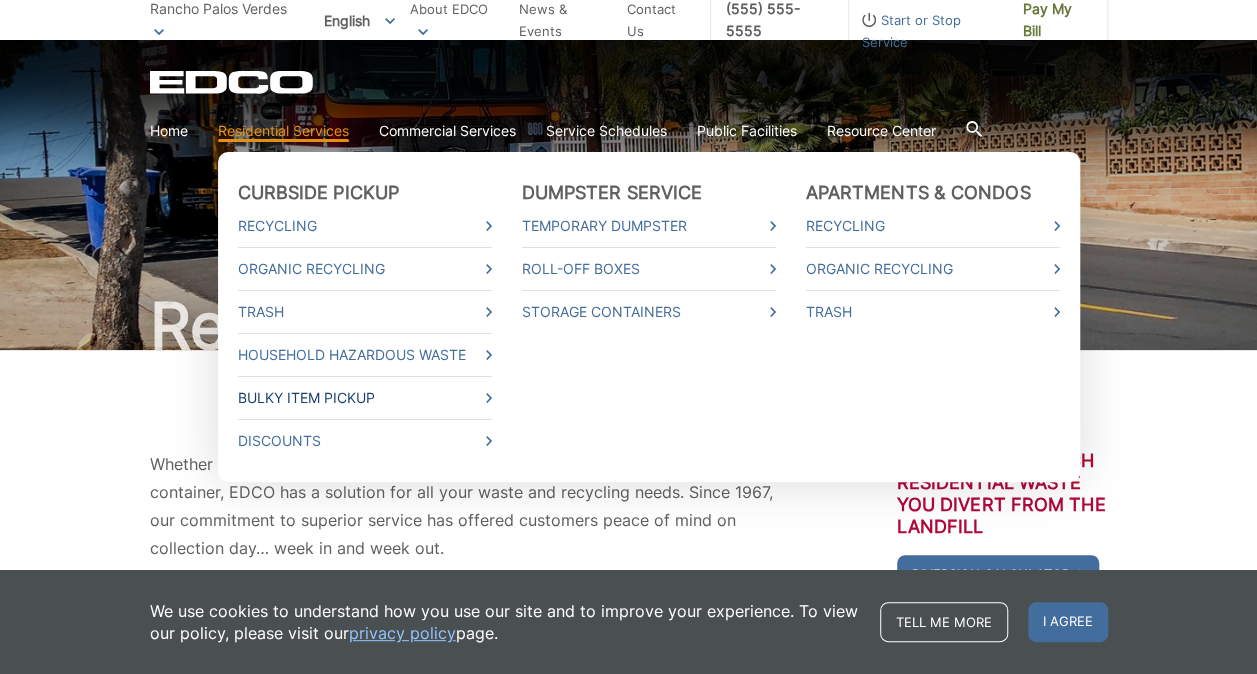 click on "Bulky Item Pickup" at bounding box center (365, 398) 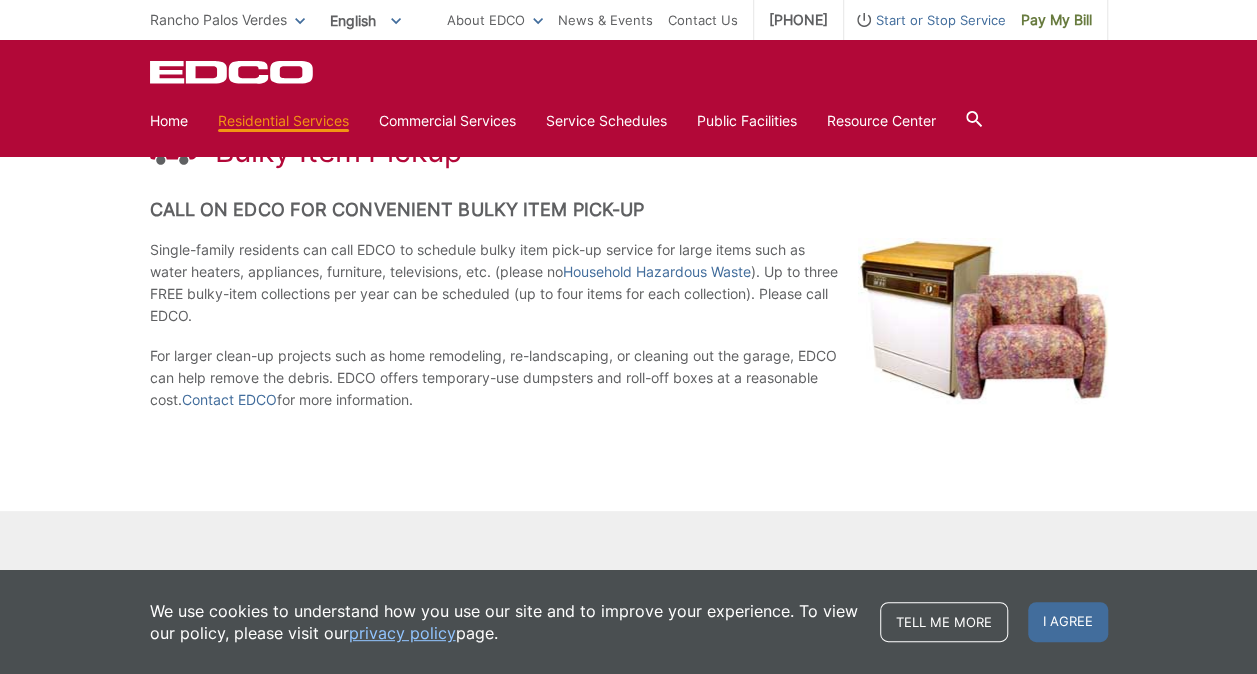 scroll, scrollTop: 311, scrollLeft: 0, axis: vertical 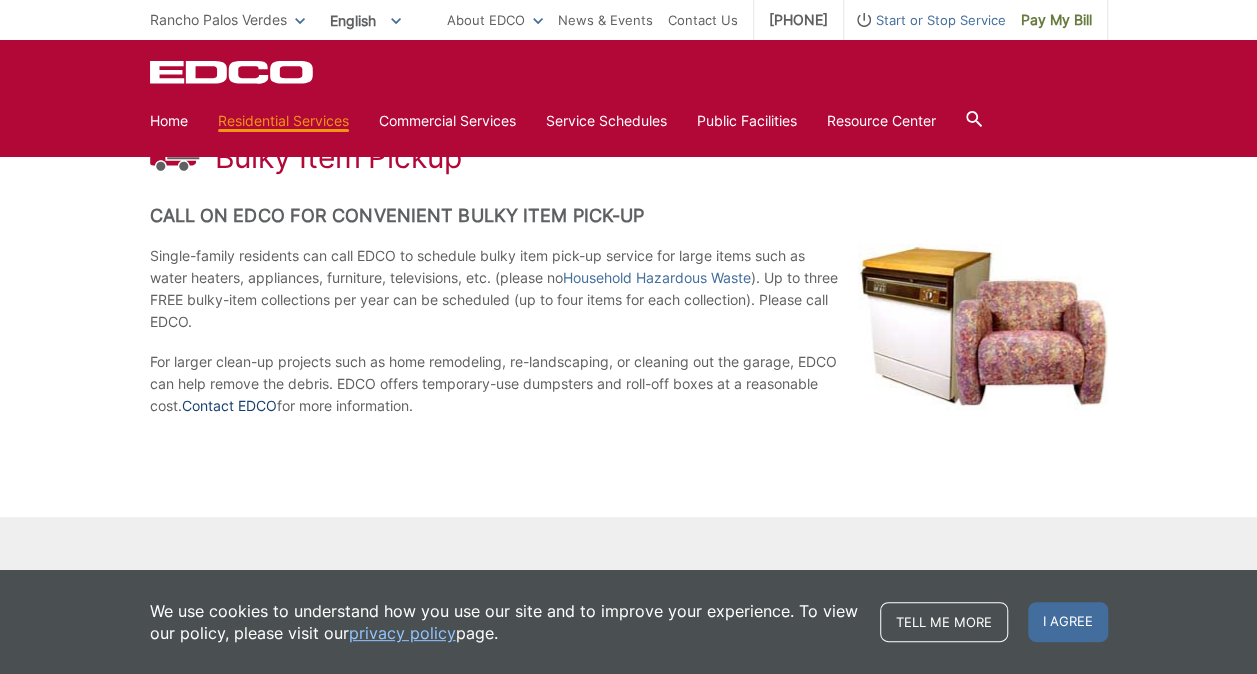 click on "Contact EDCO" at bounding box center (229, 406) 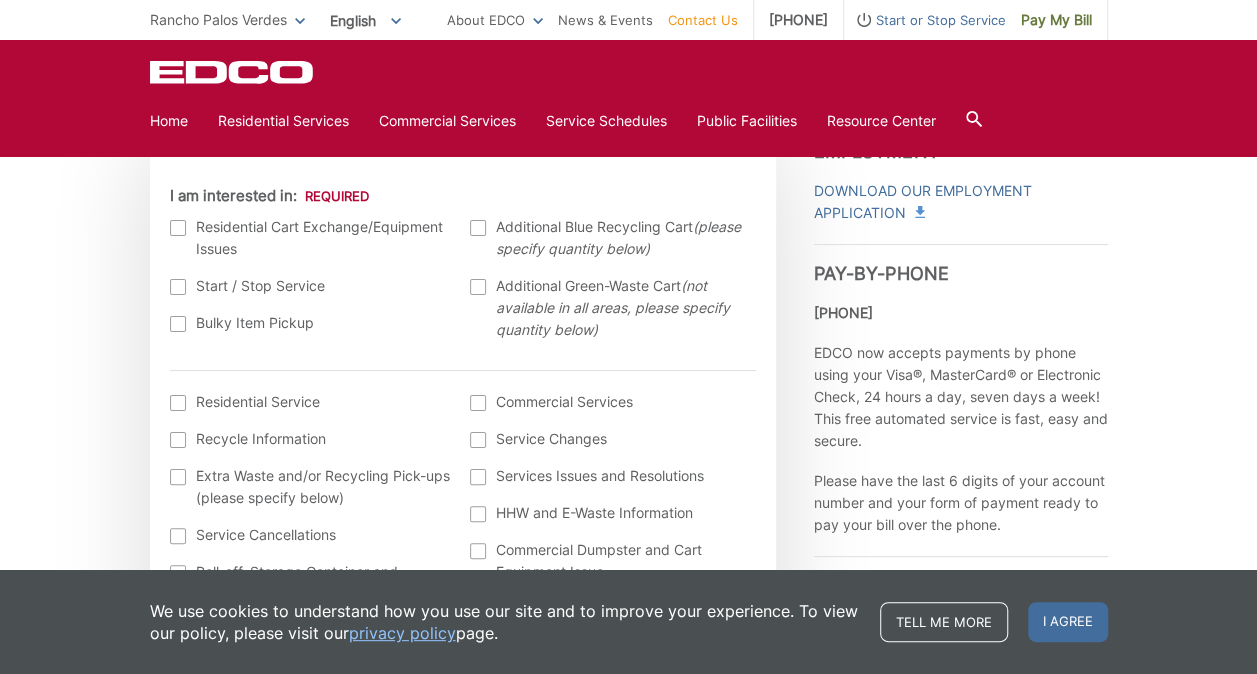 scroll, scrollTop: 624, scrollLeft: 0, axis: vertical 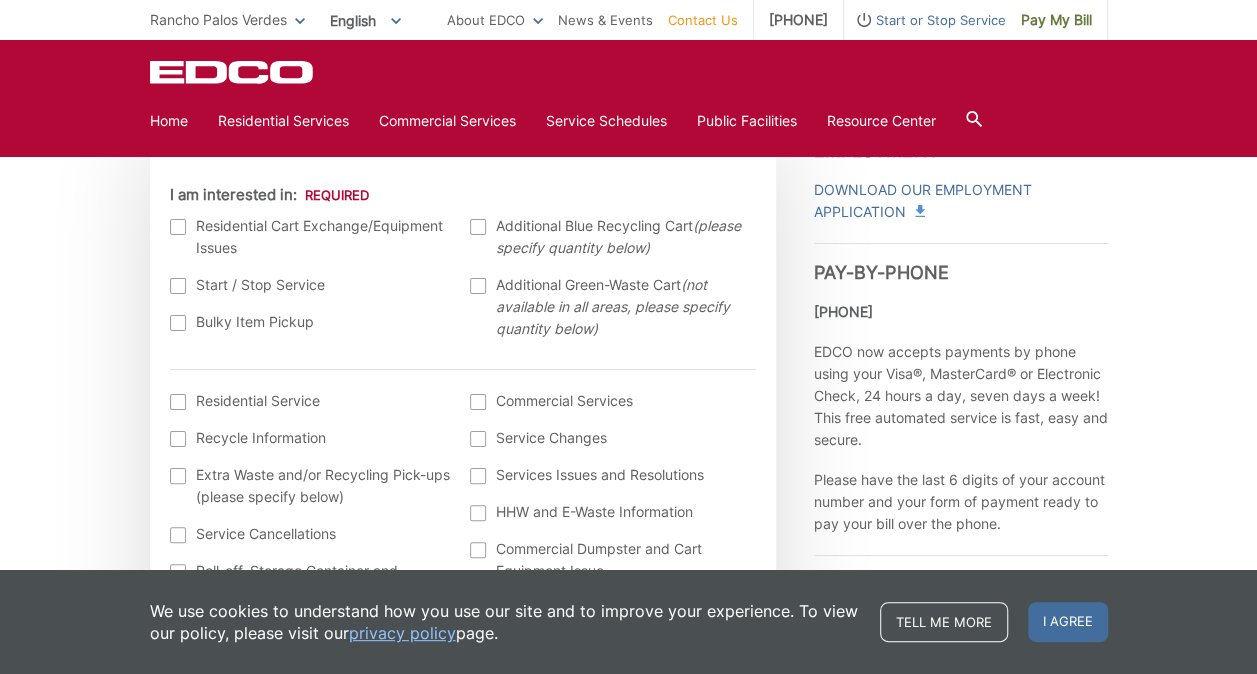 click at bounding box center (178, 227) 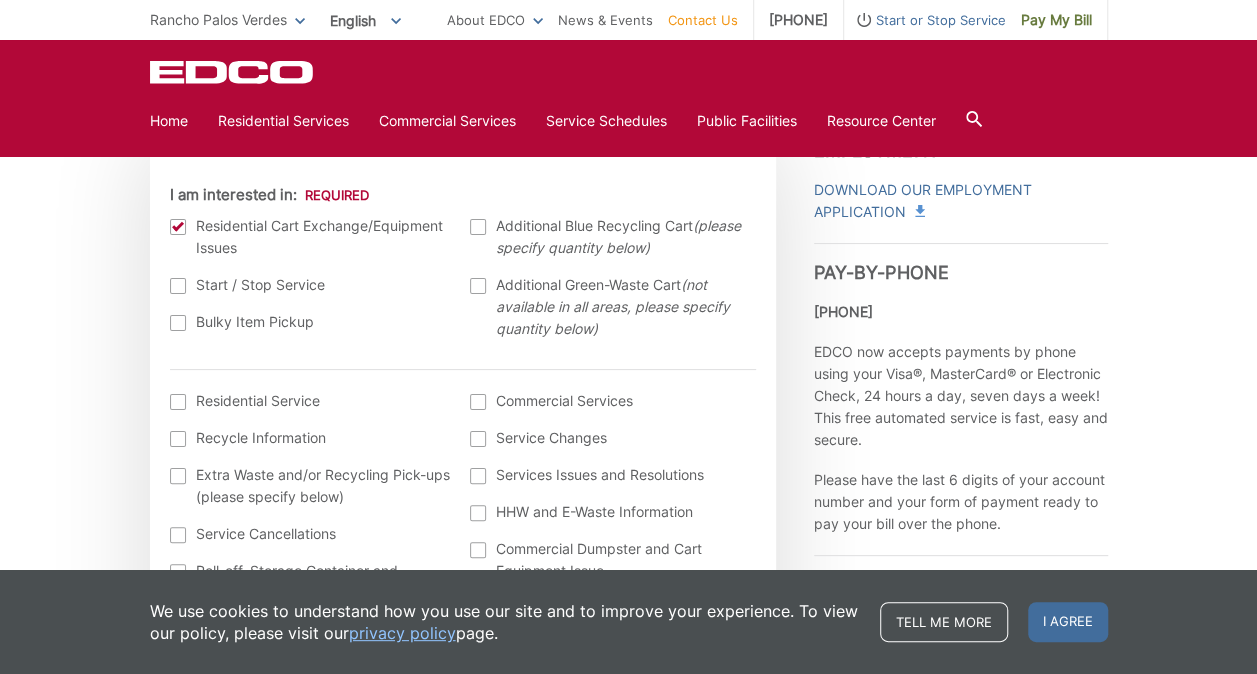 click at bounding box center [178, 323] 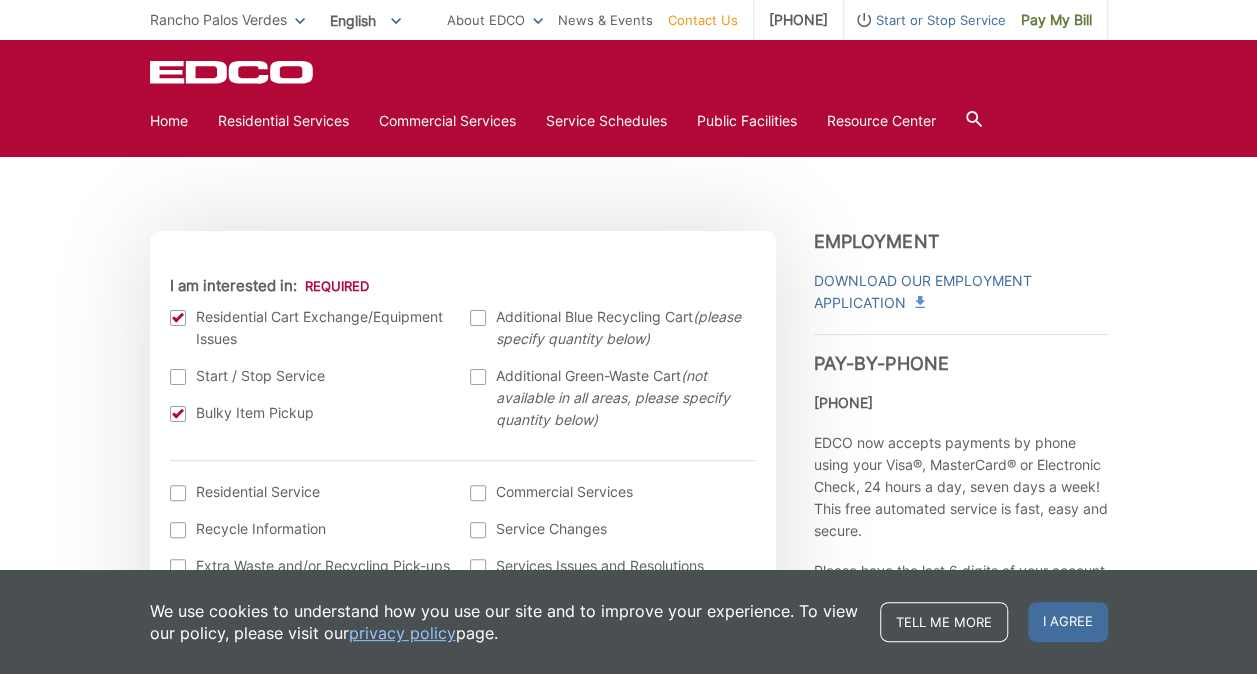 scroll, scrollTop: 534, scrollLeft: 0, axis: vertical 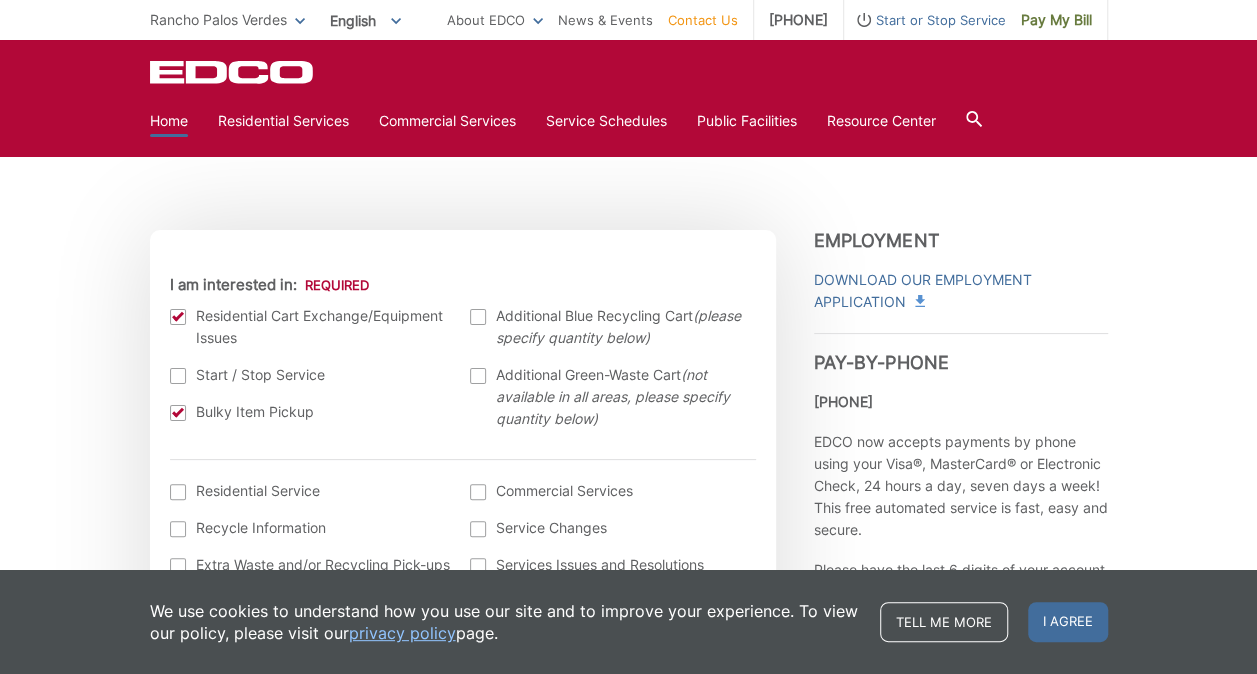 click on "Home" at bounding box center (169, 121) 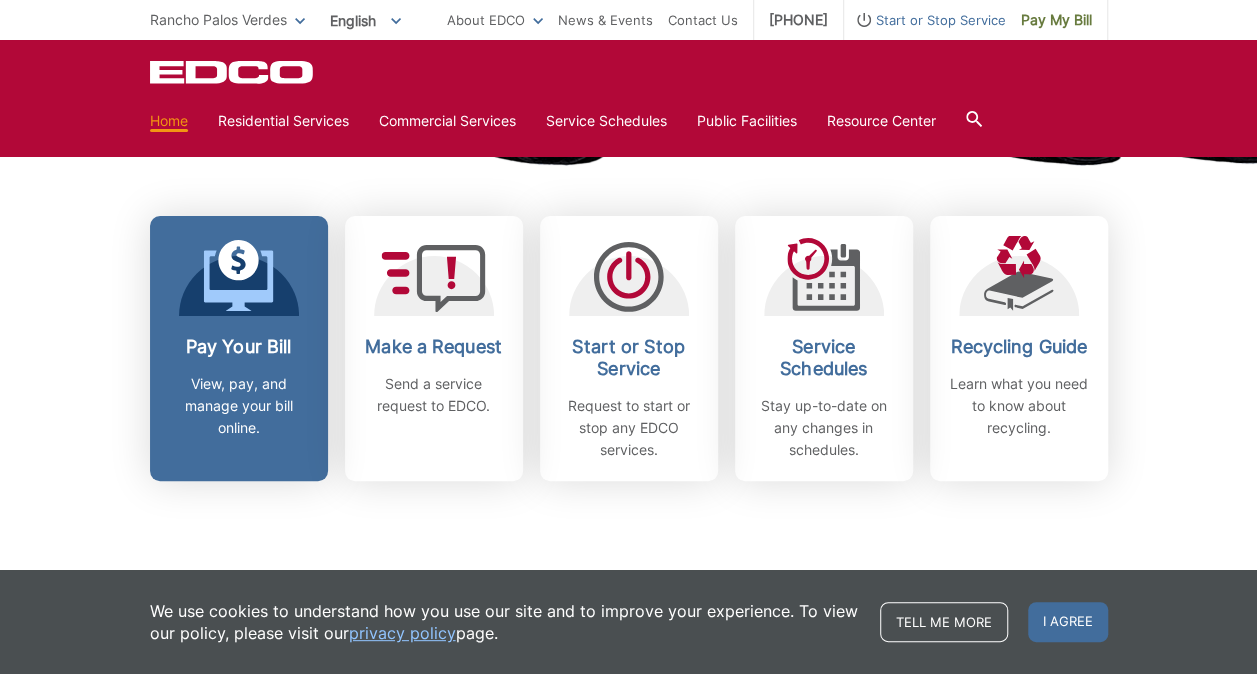 scroll, scrollTop: 530, scrollLeft: 0, axis: vertical 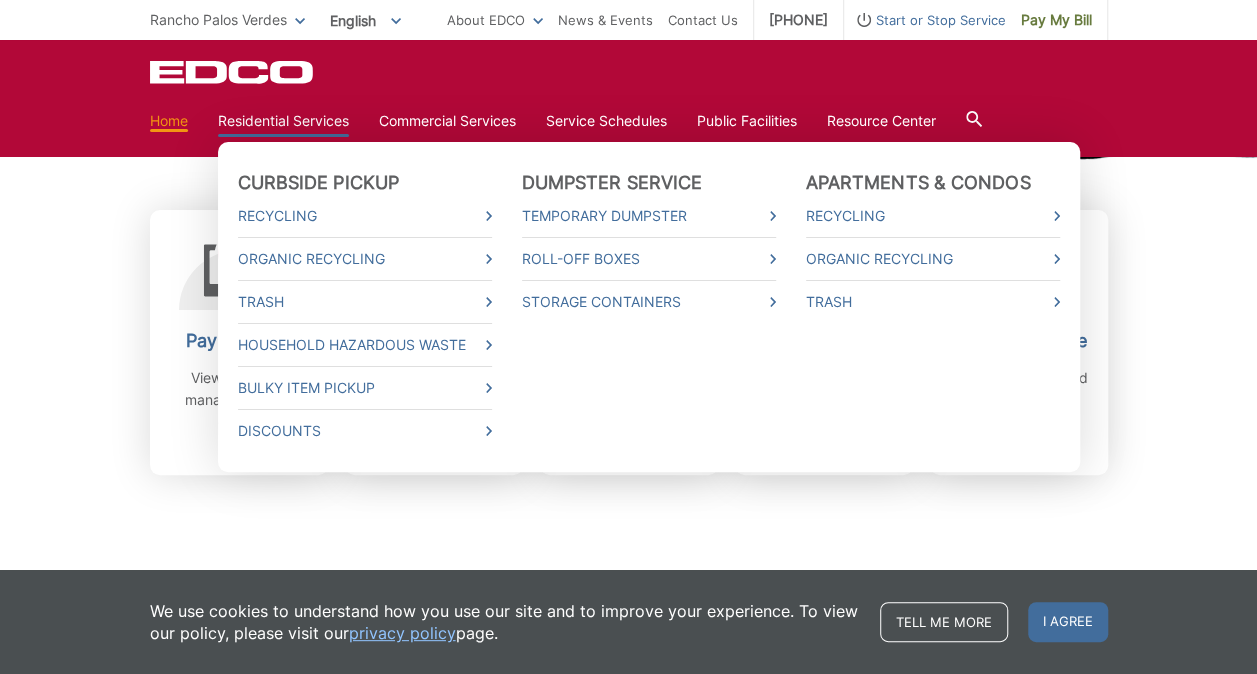 click on "Residential Services" at bounding box center (283, 121) 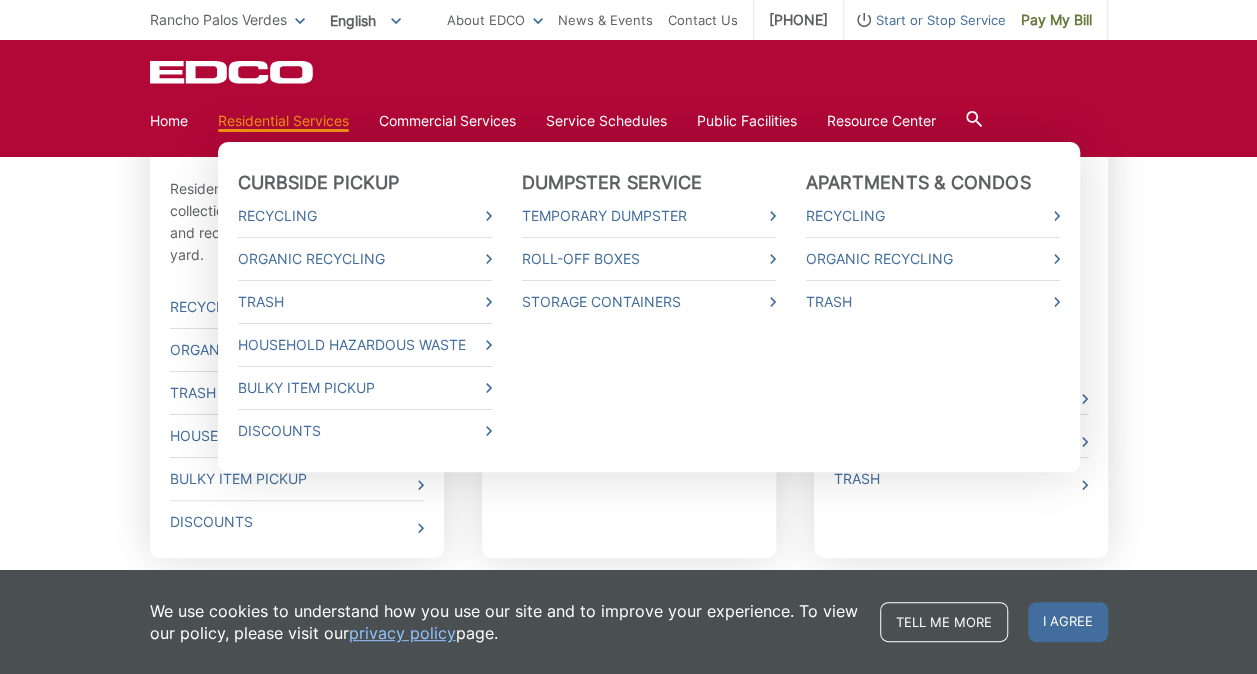 scroll, scrollTop: 730, scrollLeft: 0, axis: vertical 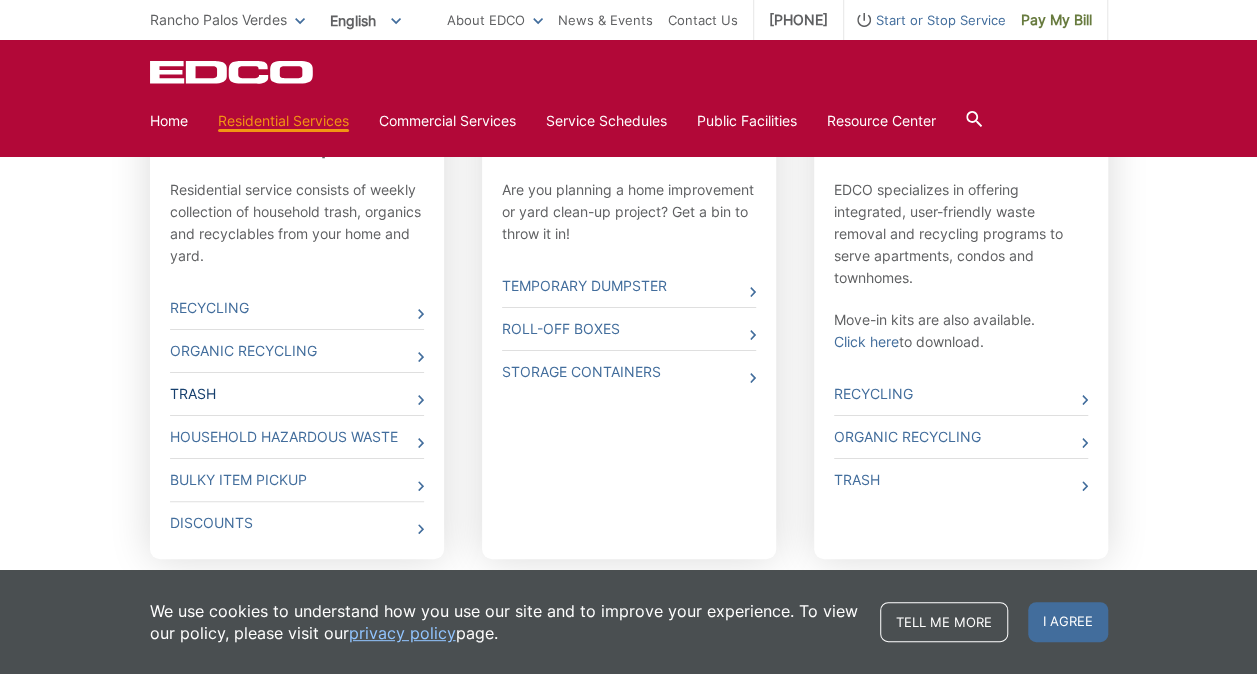 click on "Trash" at bounding box center (297, 394) 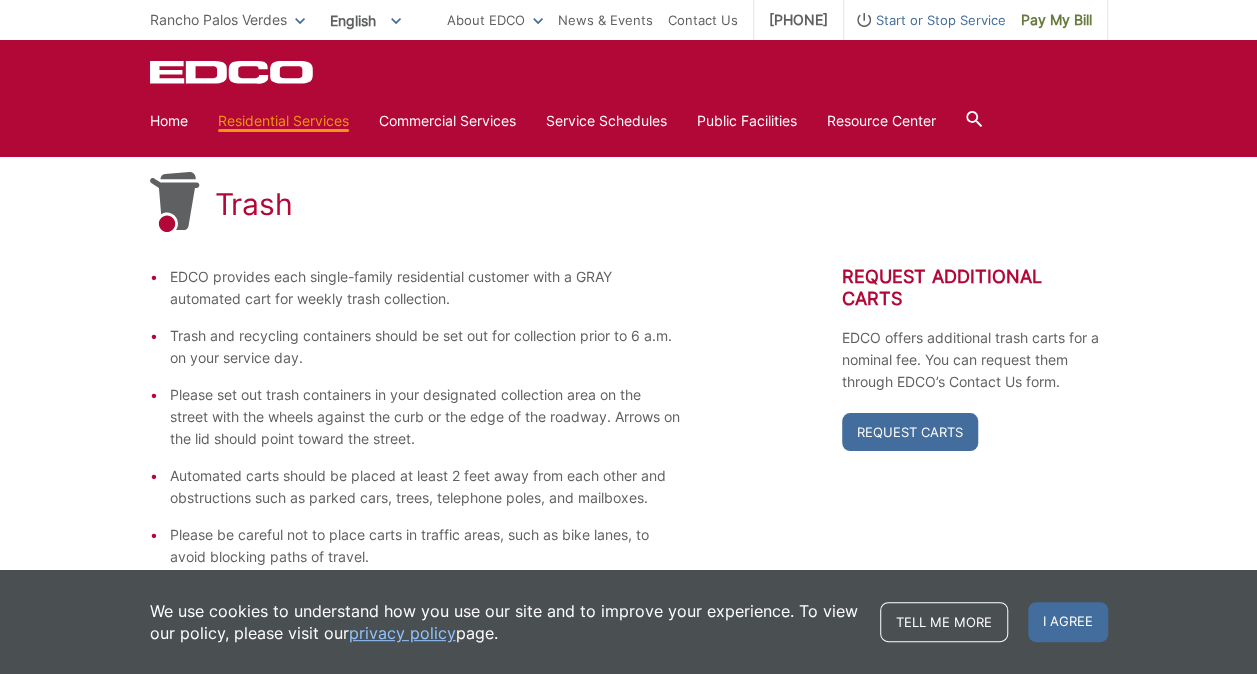scroll, scrollTop: 240, scrollLeft: 0, axis: vertical 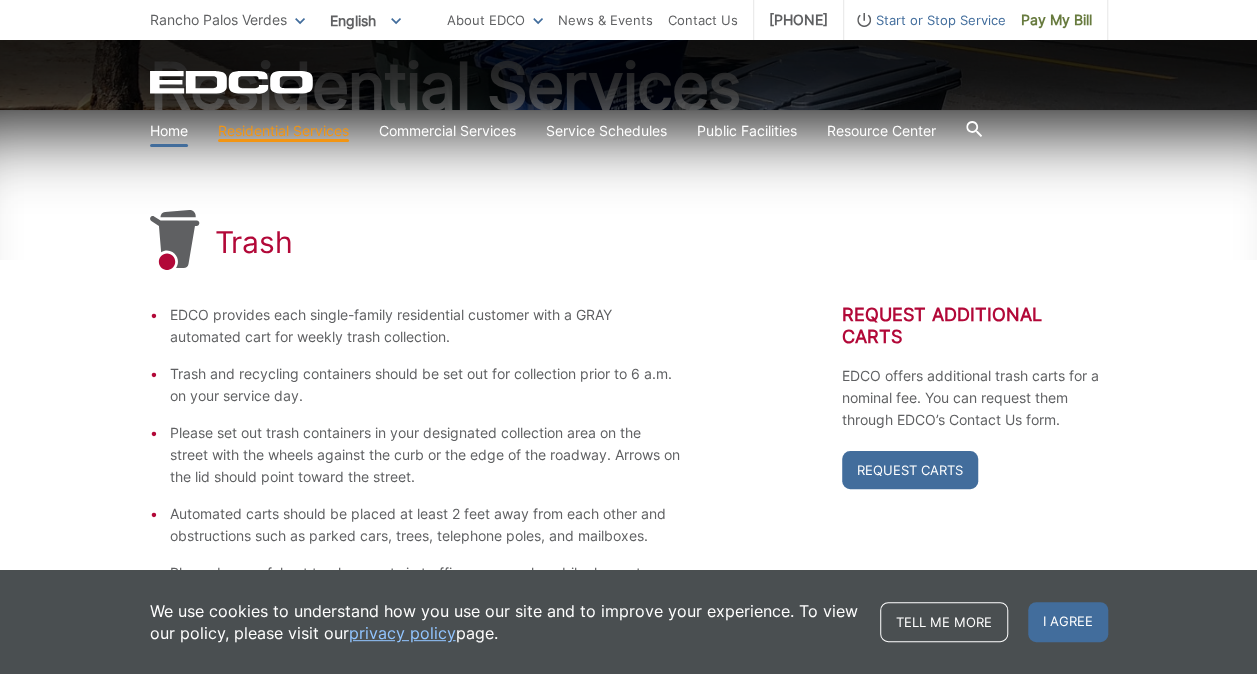 click on "Home" at bounding box center (169, 131) 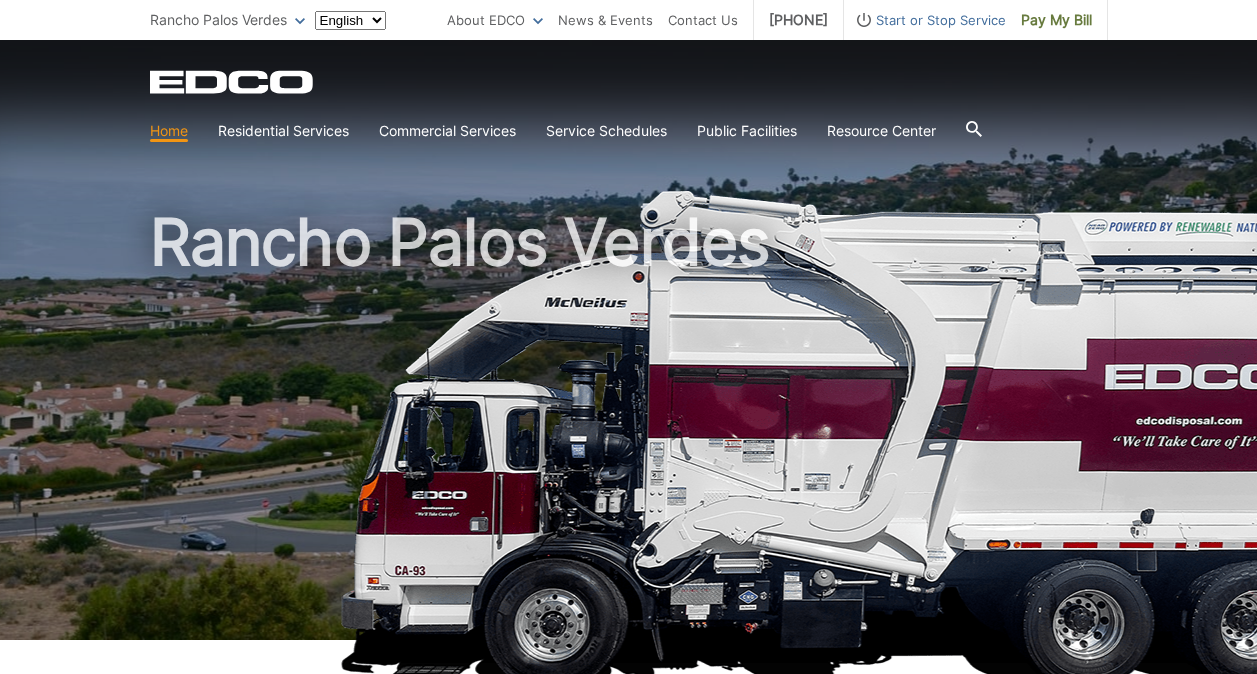 scroll, scrollTop: 0, scrollLeft: 0, axis: both 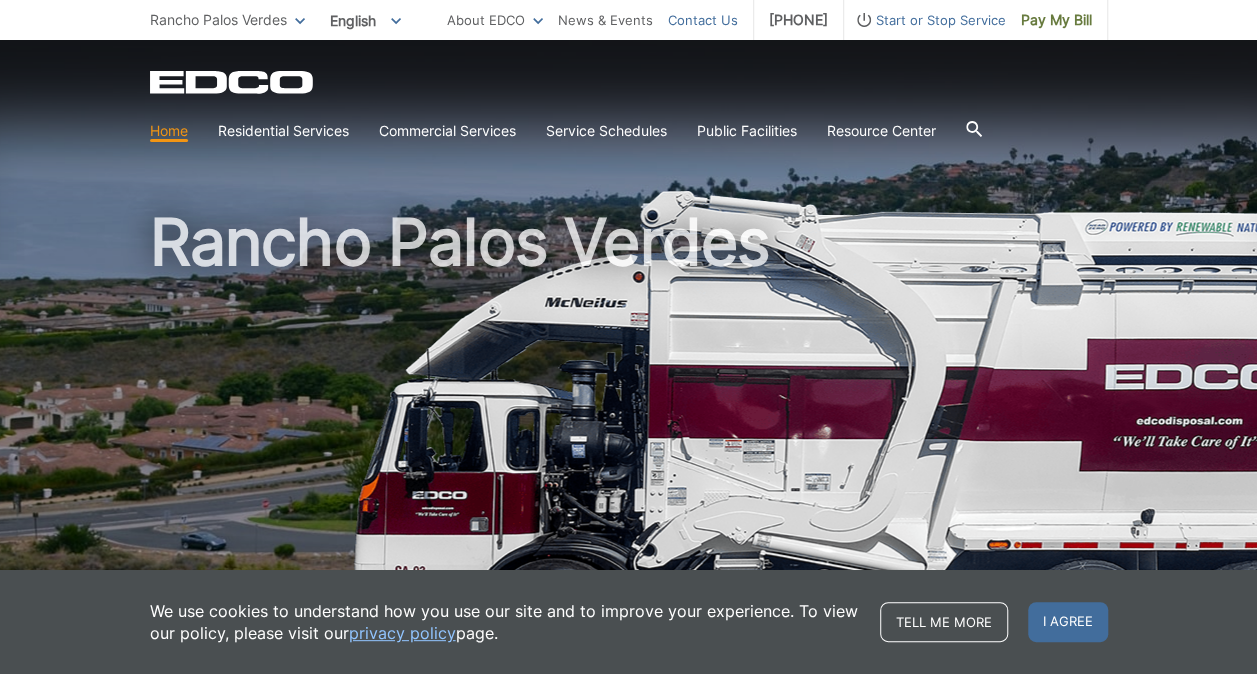 click on "Contact Us" at bounding box center (703, 20) 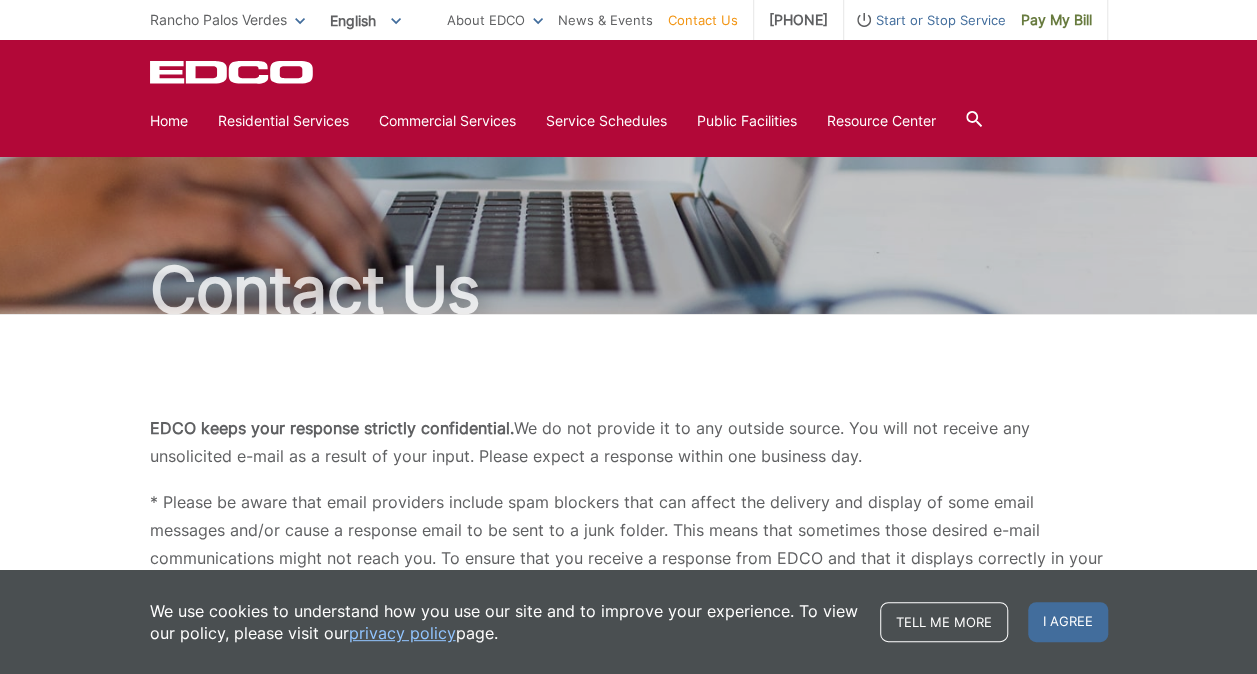 scroll, scrollTop: 0, scrollLeft: 0, axis: both 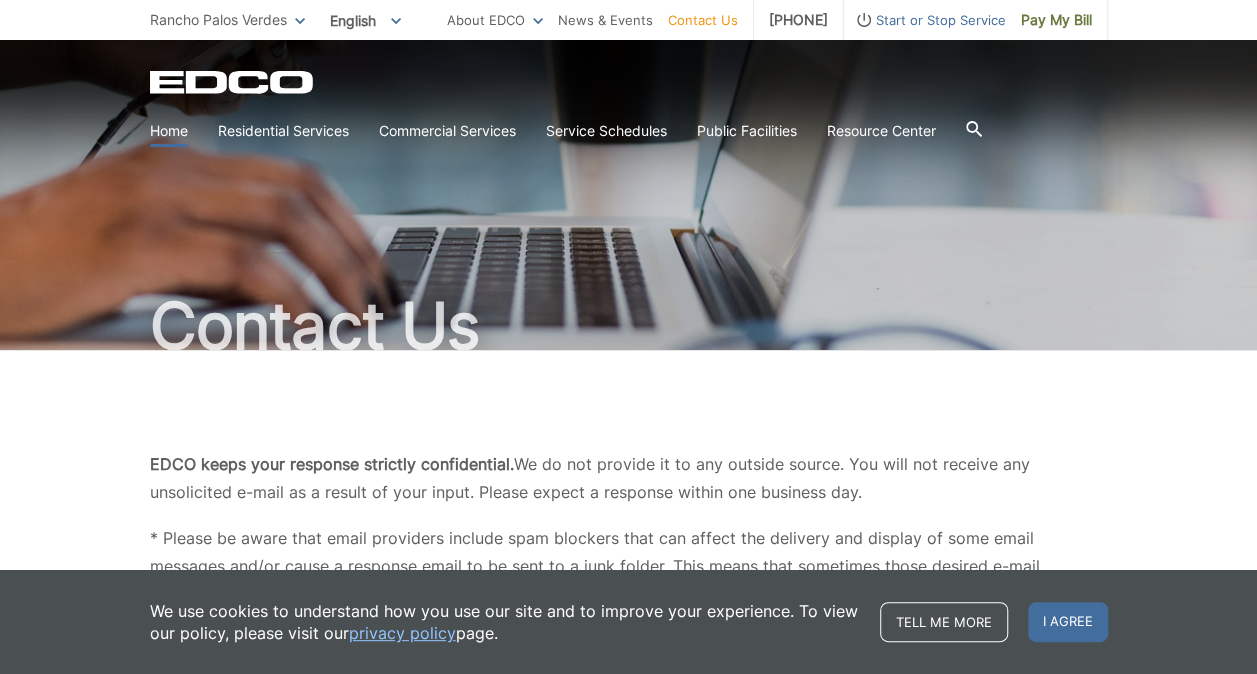 click on "Home" at bounding box center (169, 131) 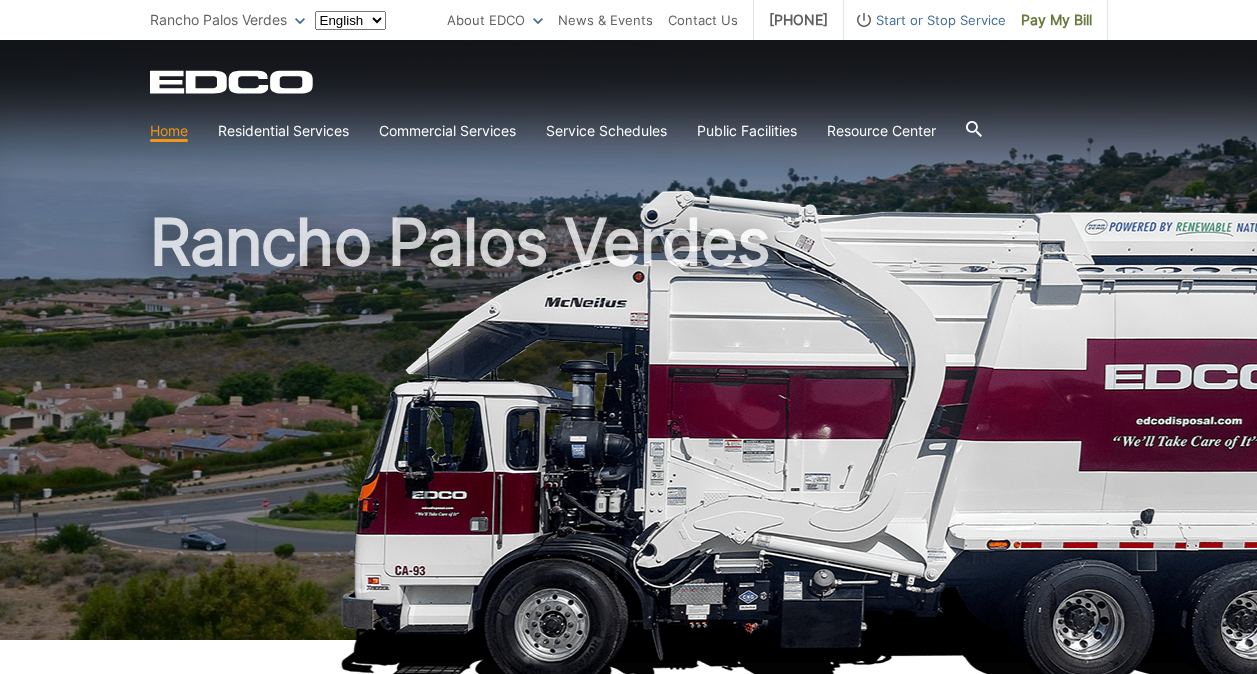 scroll, scrollTop: 0, scrollLeft: 0, axis: both 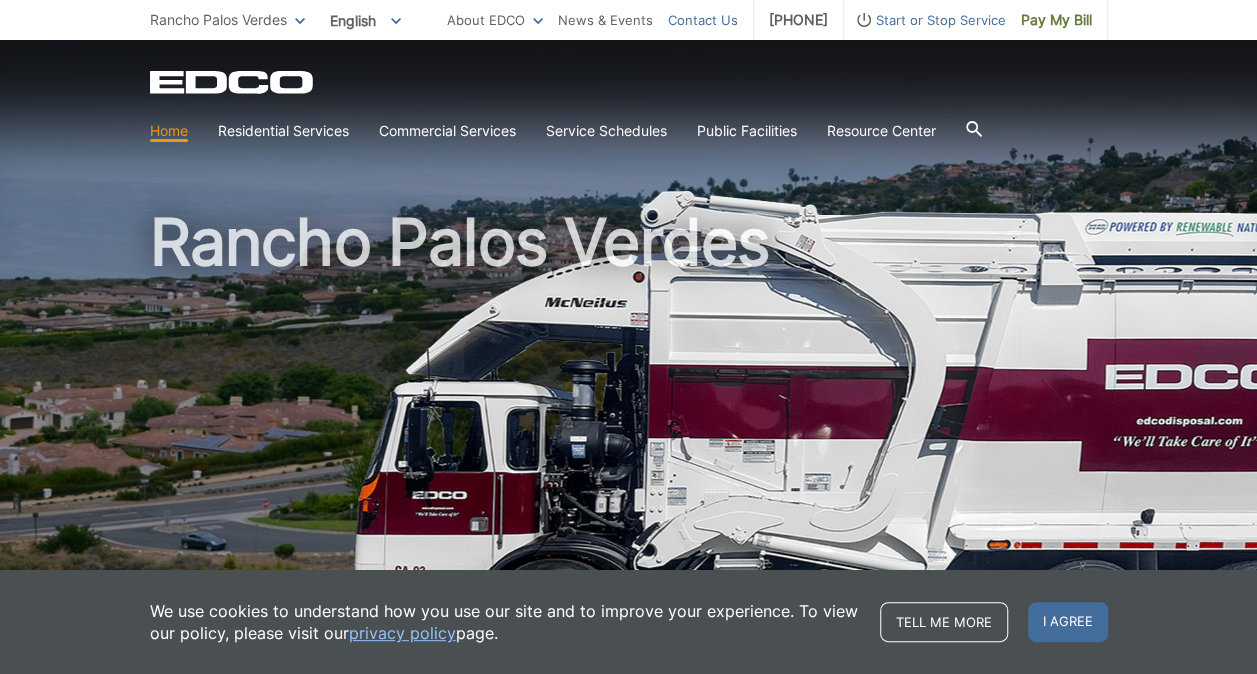 click on "Contact Us" at bounding box center [703, 20] 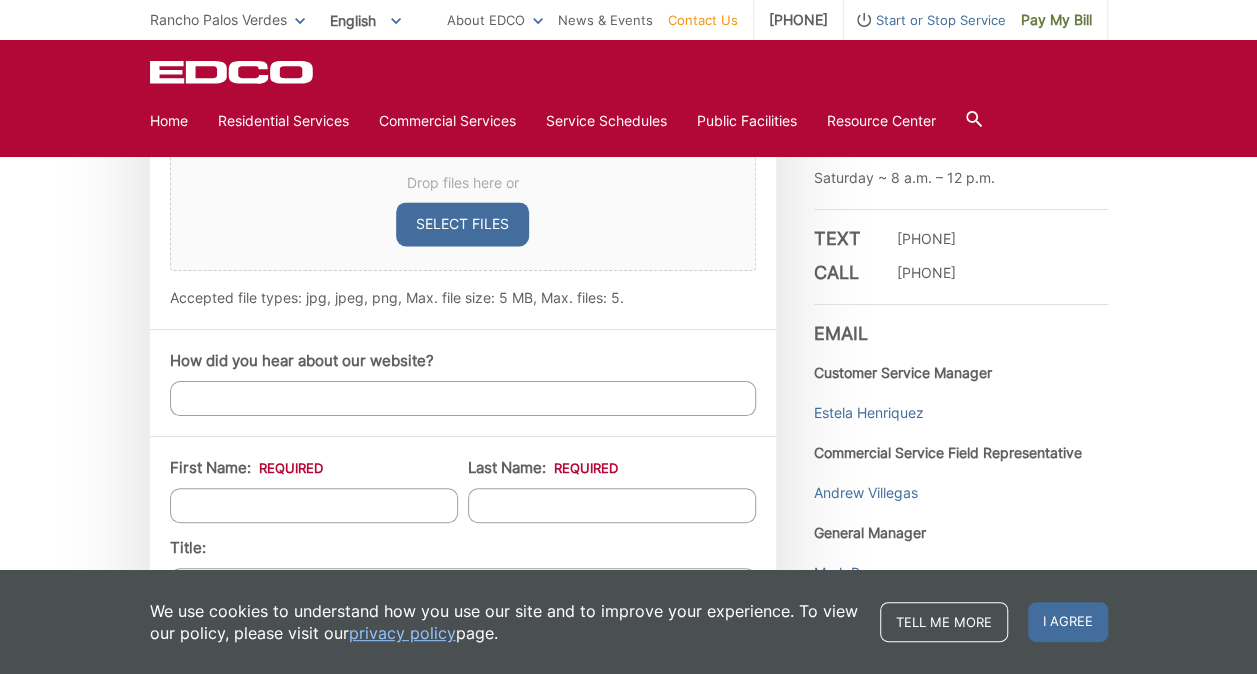 scroll, scrollTop: 1357, scrollLeft: 0, axis: vertical 